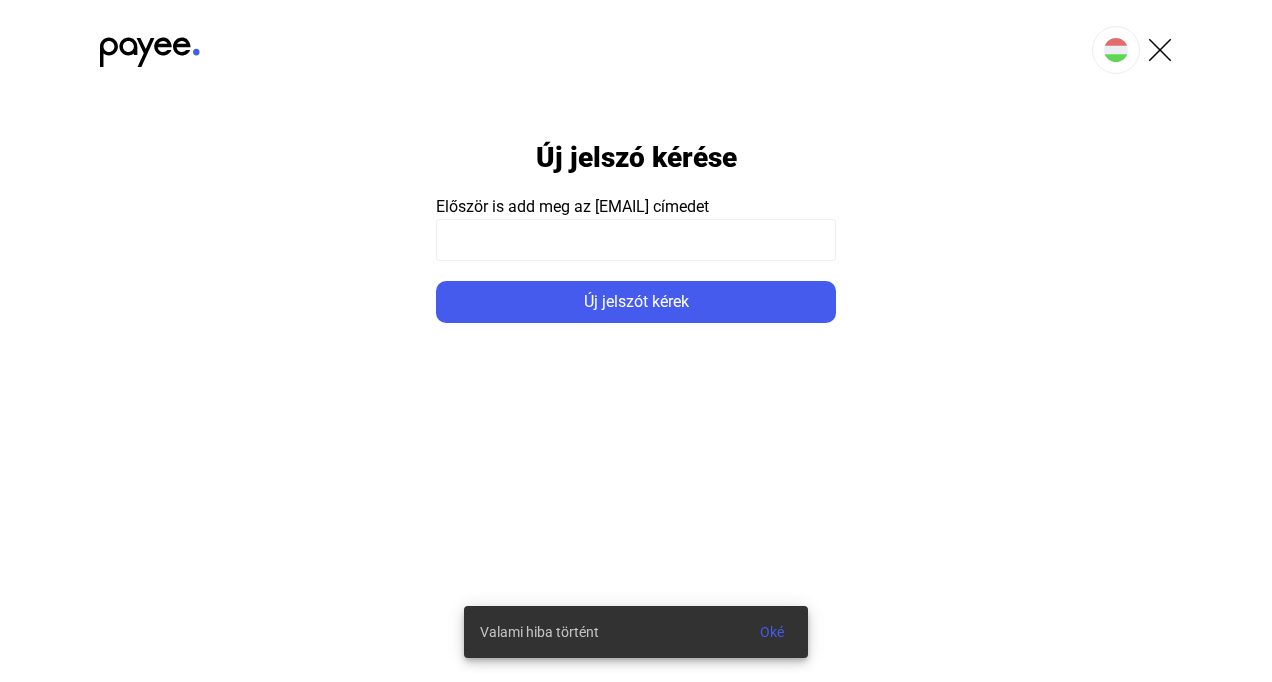 scroll, scrollTop: 0, scrollLeft: 0, axis: both 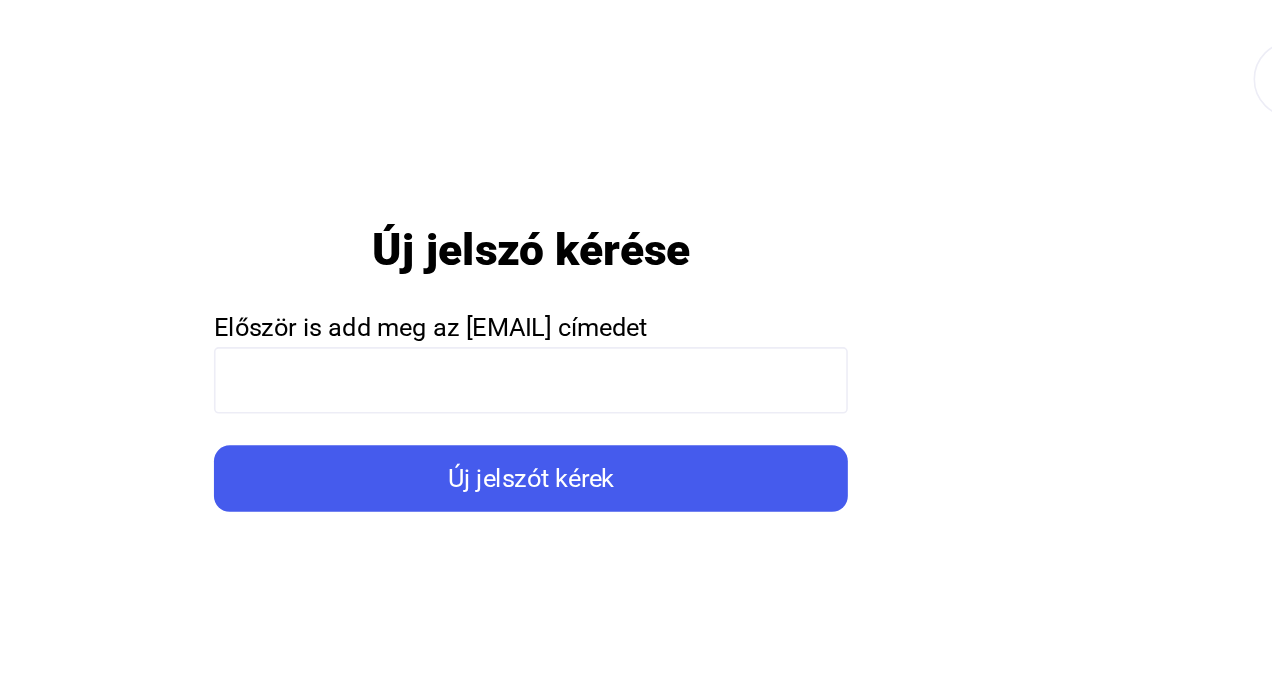 click 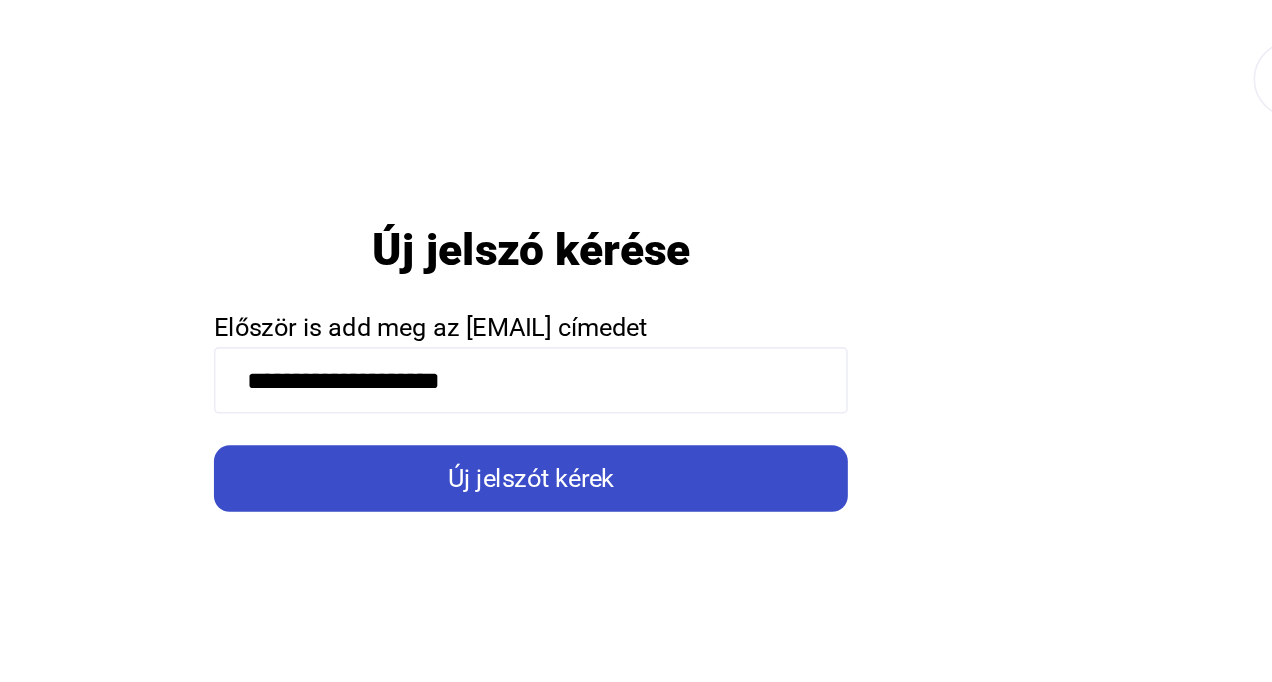 type on "**********" 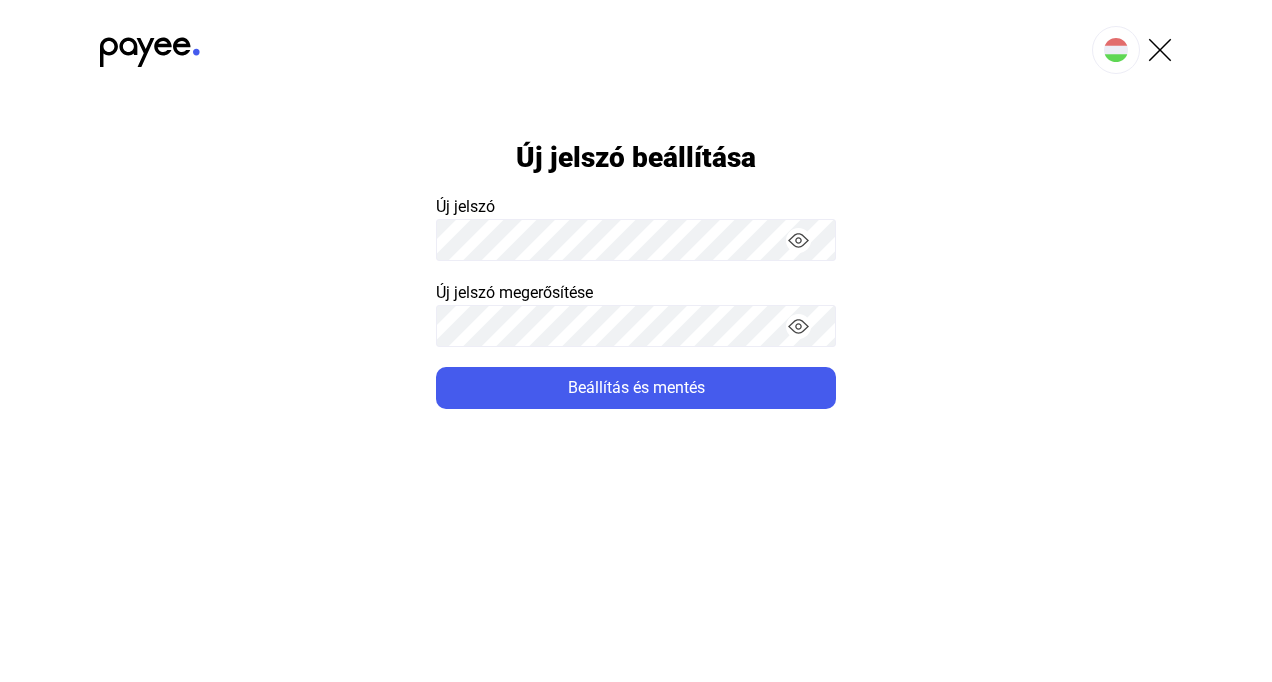 scroll, scrollTop: 0, scrollLeft: 0, axis: both 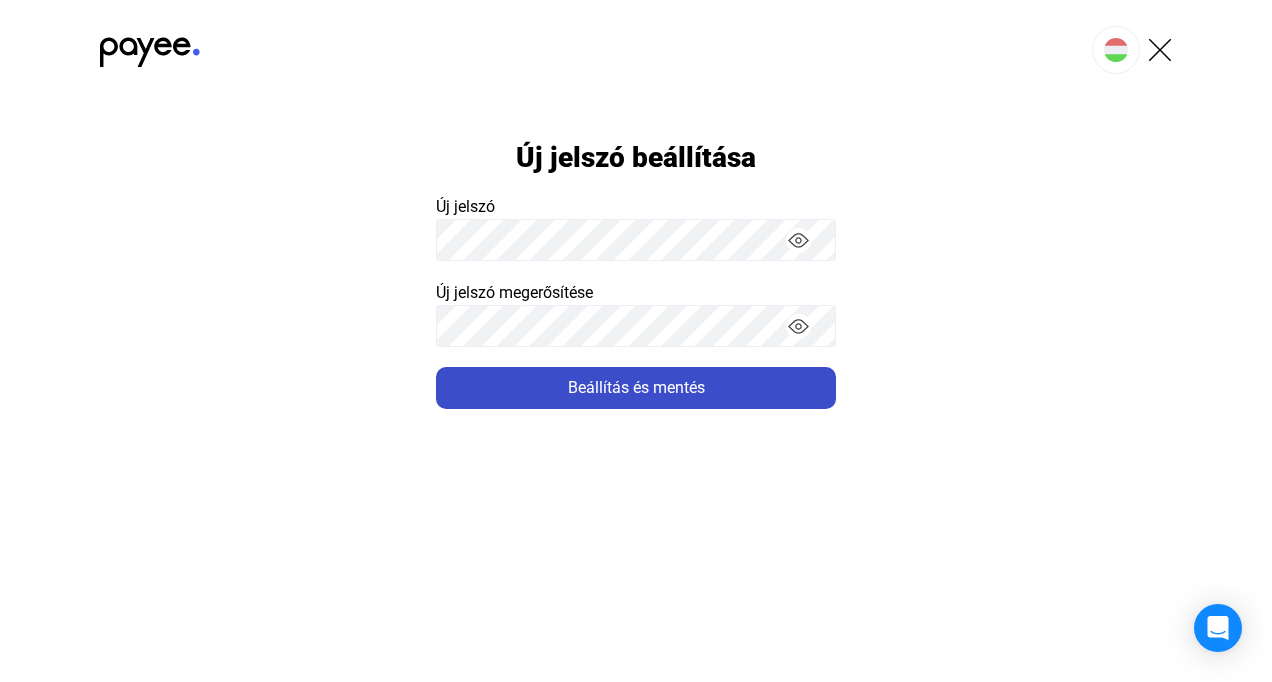 click on "Beállítás és mentés" 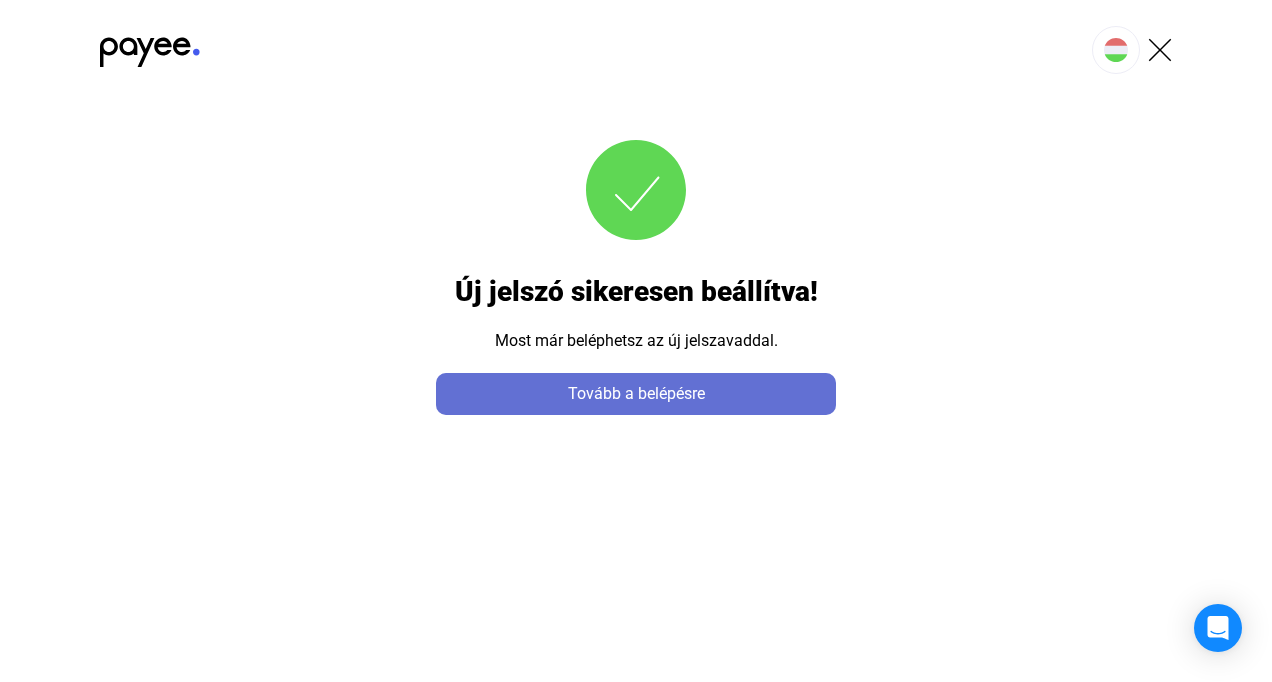click on "Tovább a belépésre" 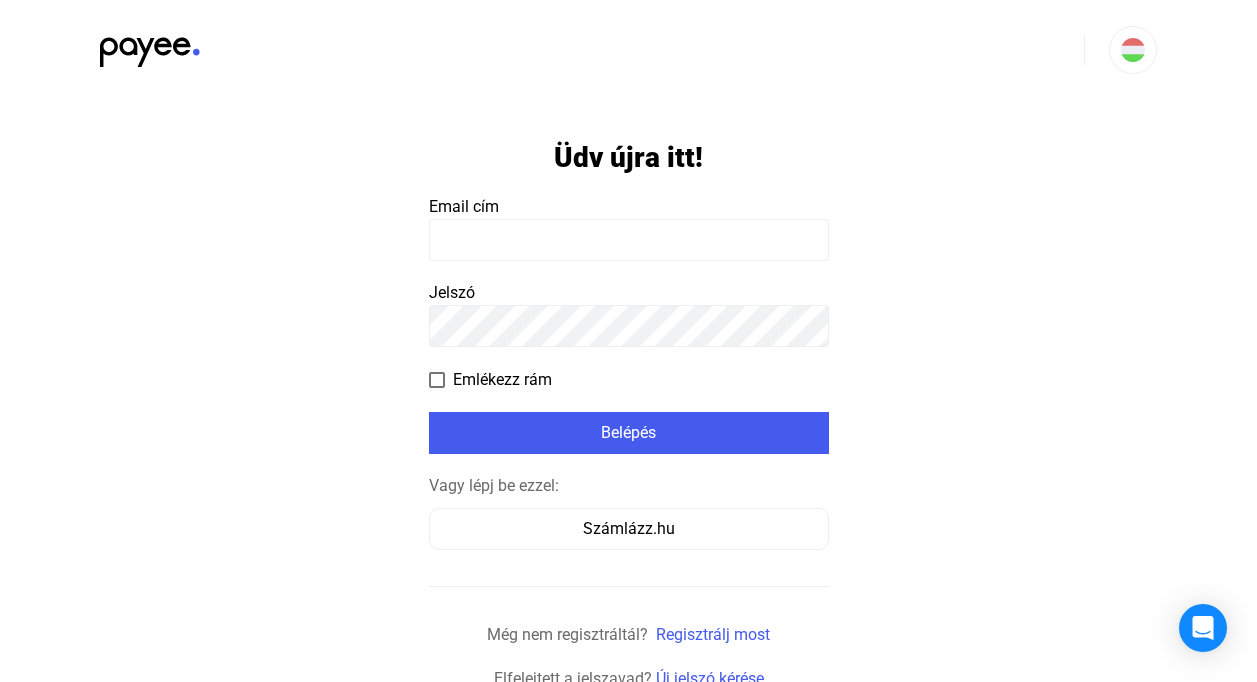 click 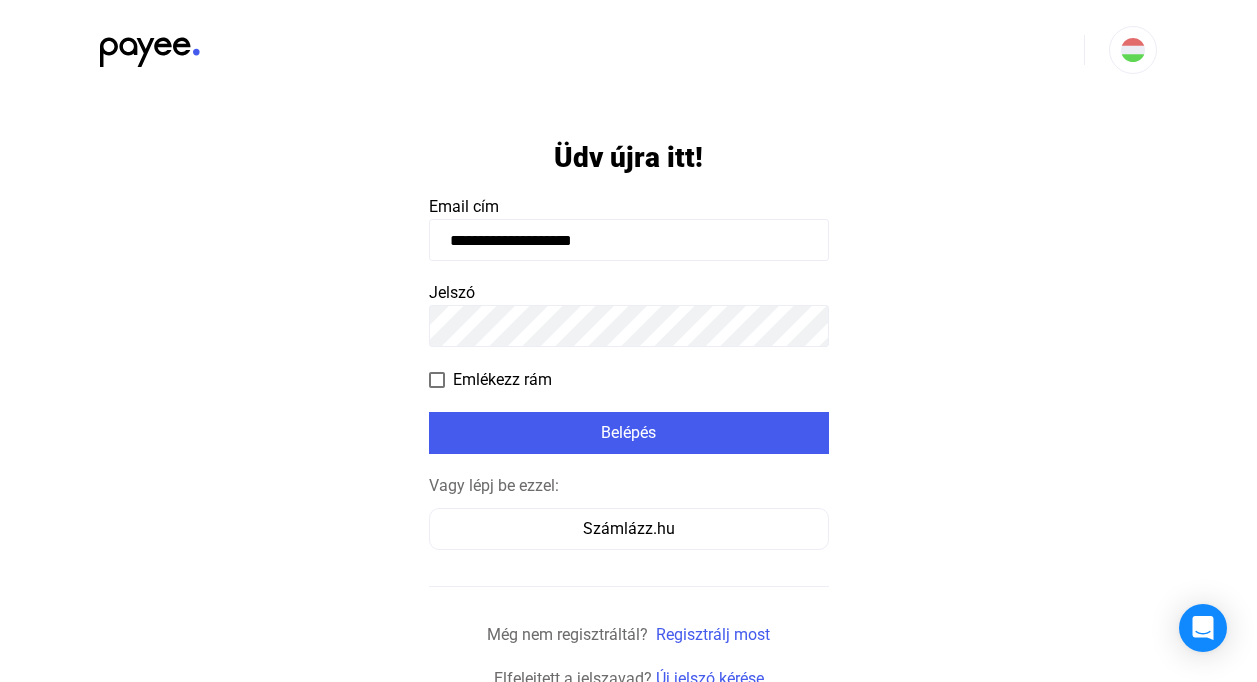 type on "**********" 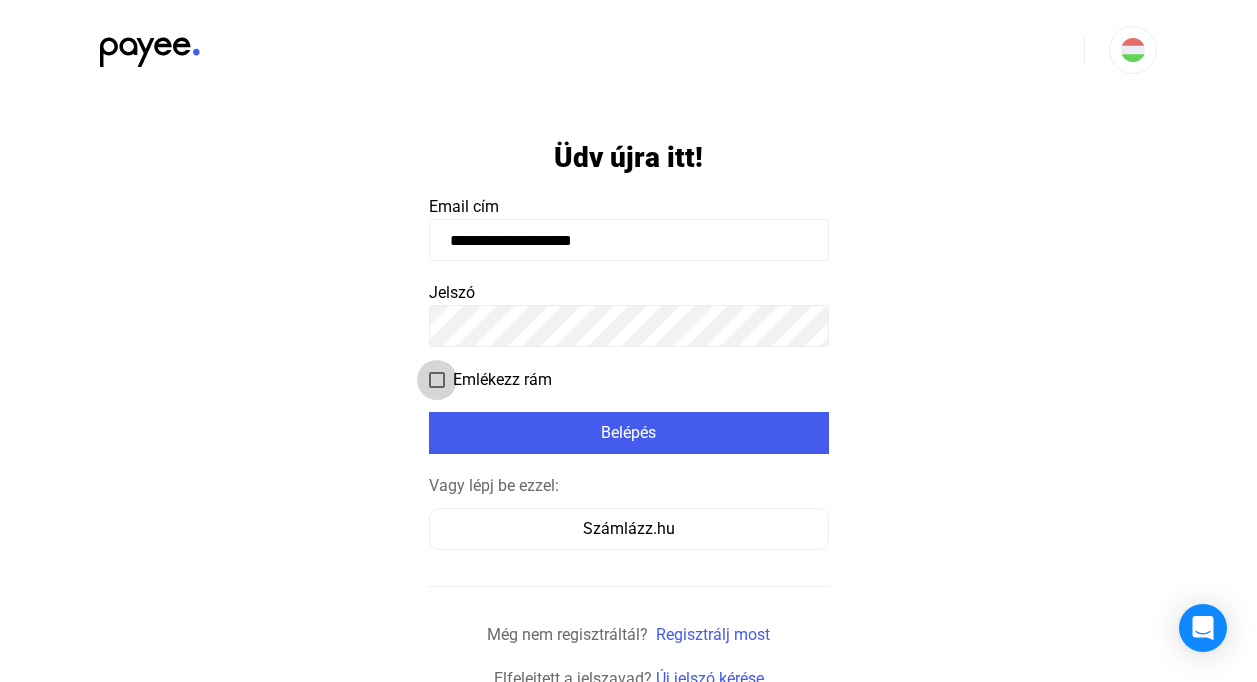 click at bounding box center (437, 380) 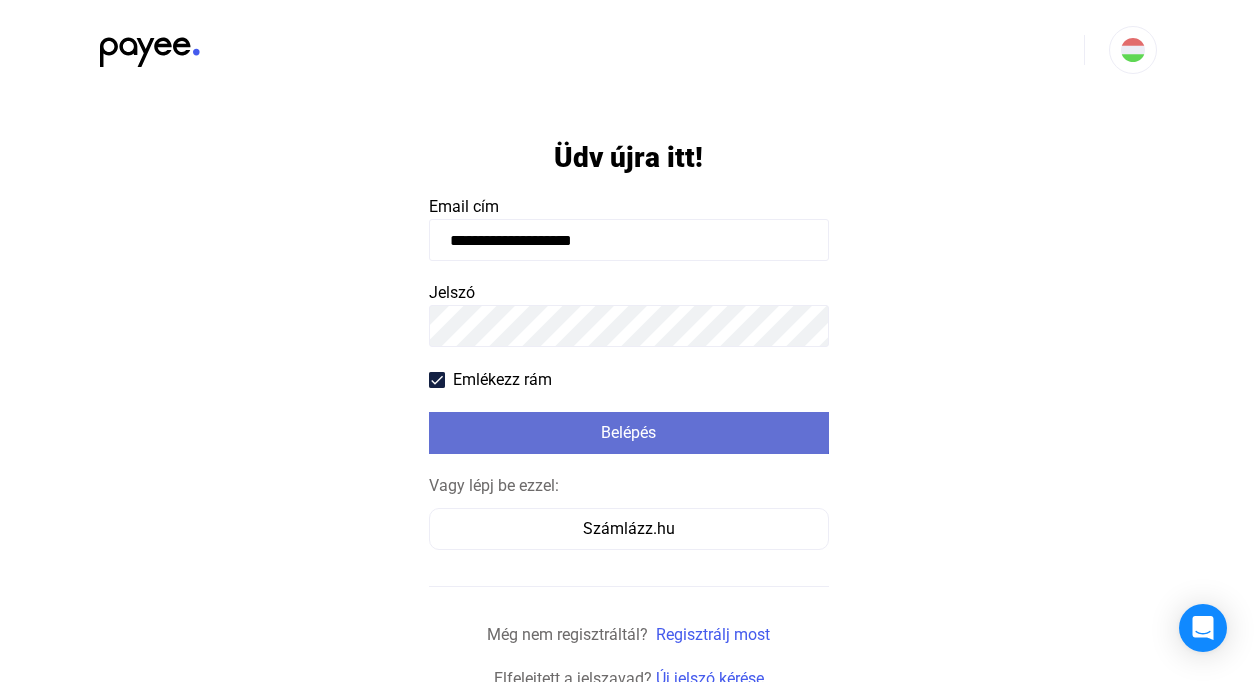 click on "Belépés" 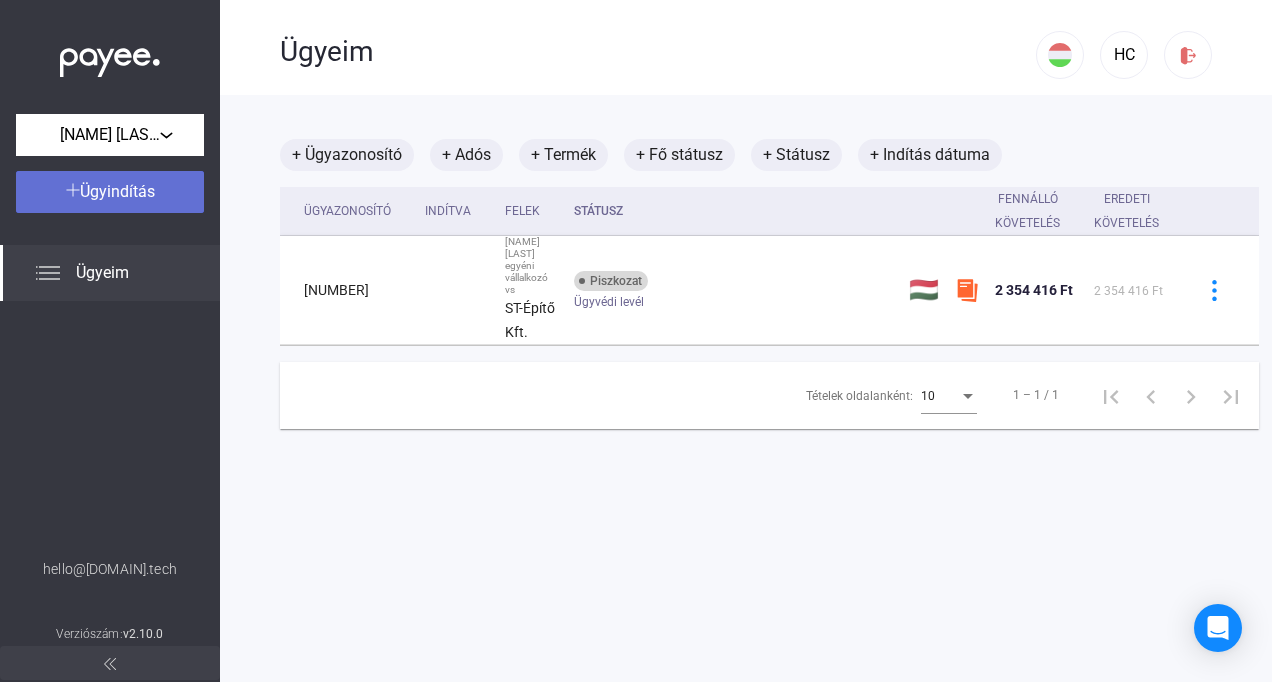 click on "Ügyindítás" 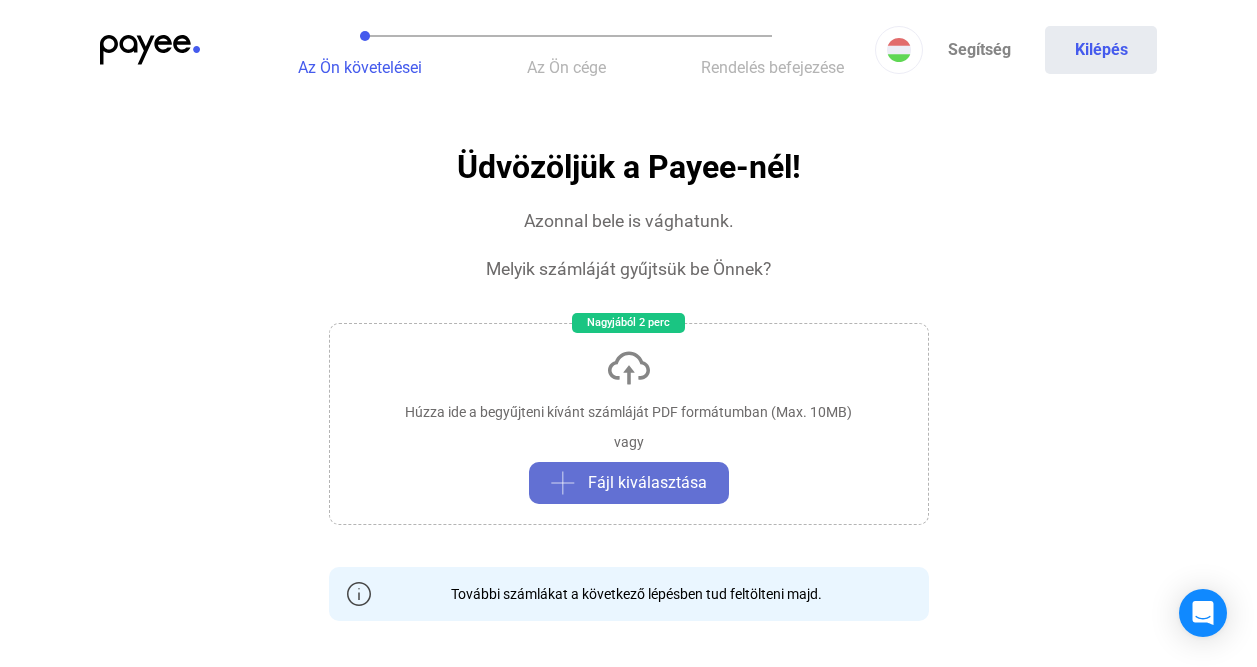 click on "Fájl kiválasztása" 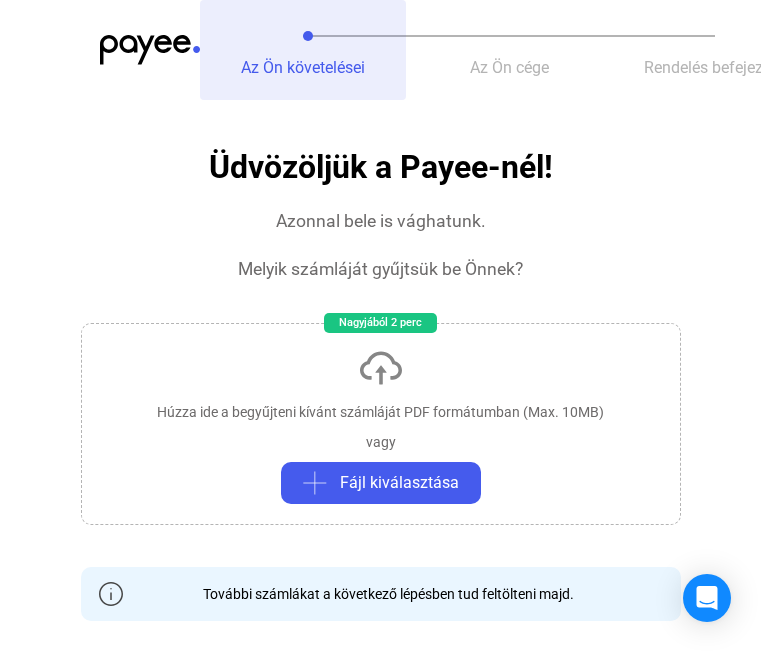 drag, startPoint x: 403, startPoint y: 75, endPoint x: 328, endPoint y: 69, distance: 75.23962 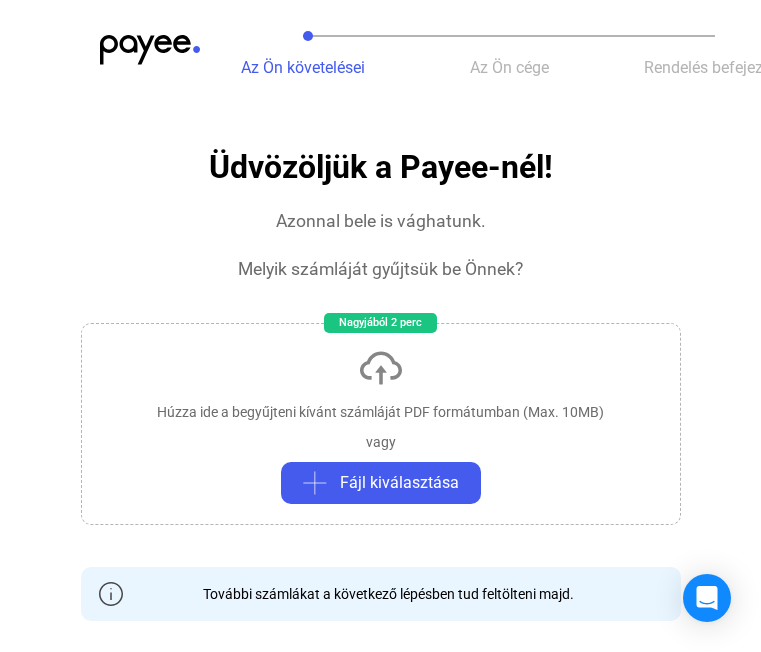 drag, startPoint x: 106, startPoint y: 111, endPoint x: -190, endPoint y: 86, distance: 297.05386 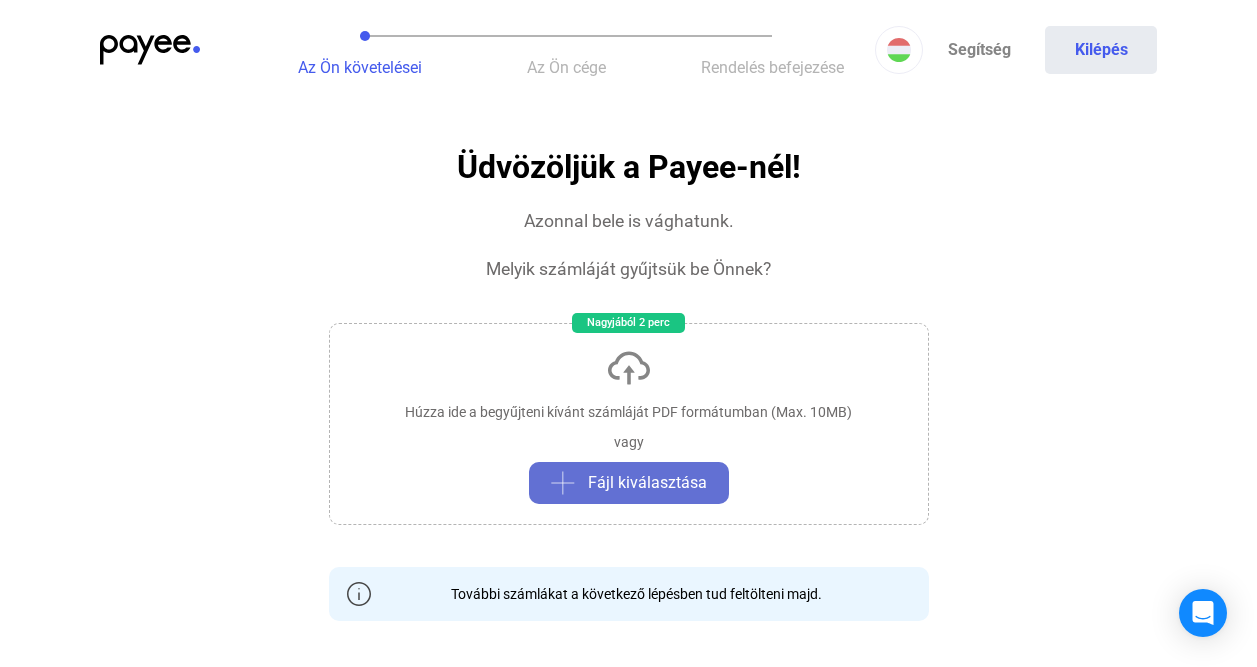 click on "Fájl kiválasztása" 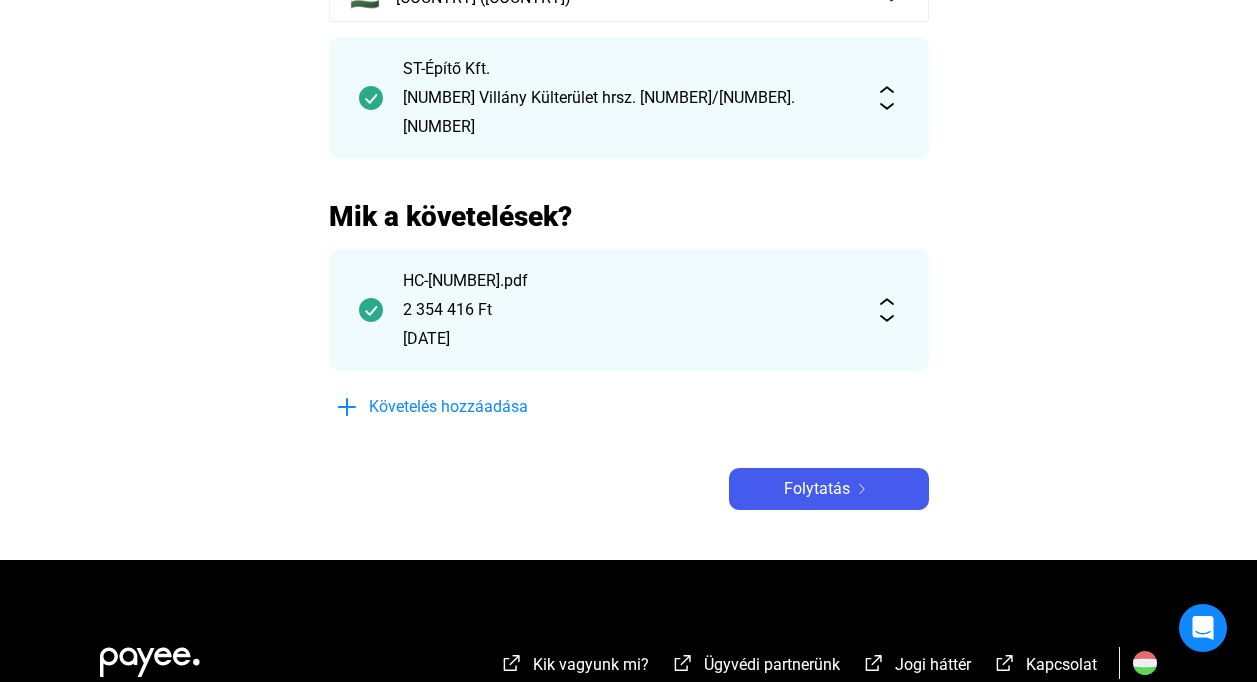 scroll, scrollTop: 239, scrollLeft: 0, axis: vertical 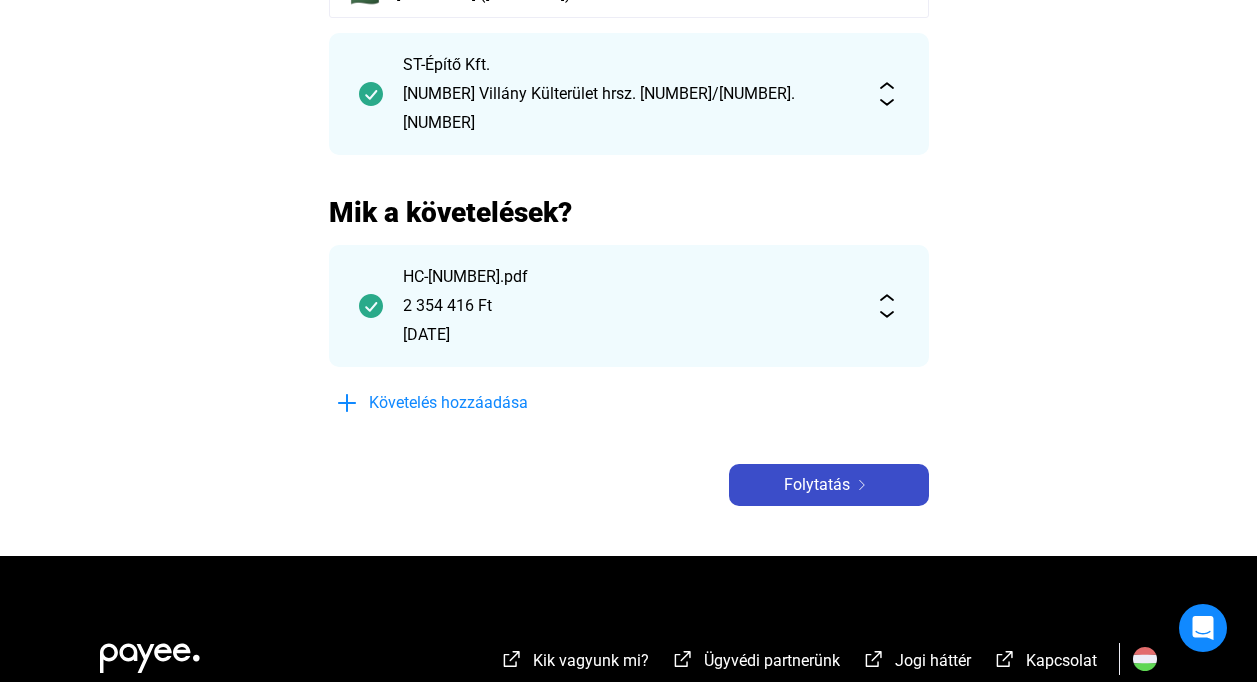 click on "Folytatás" 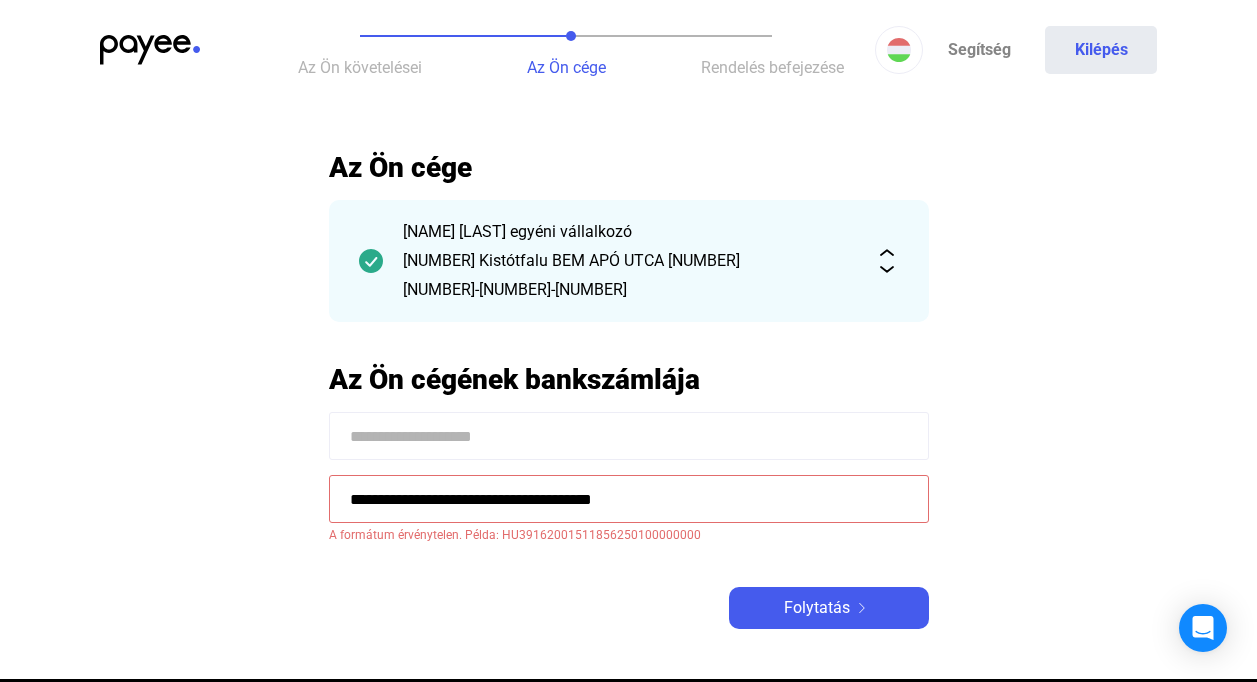 click 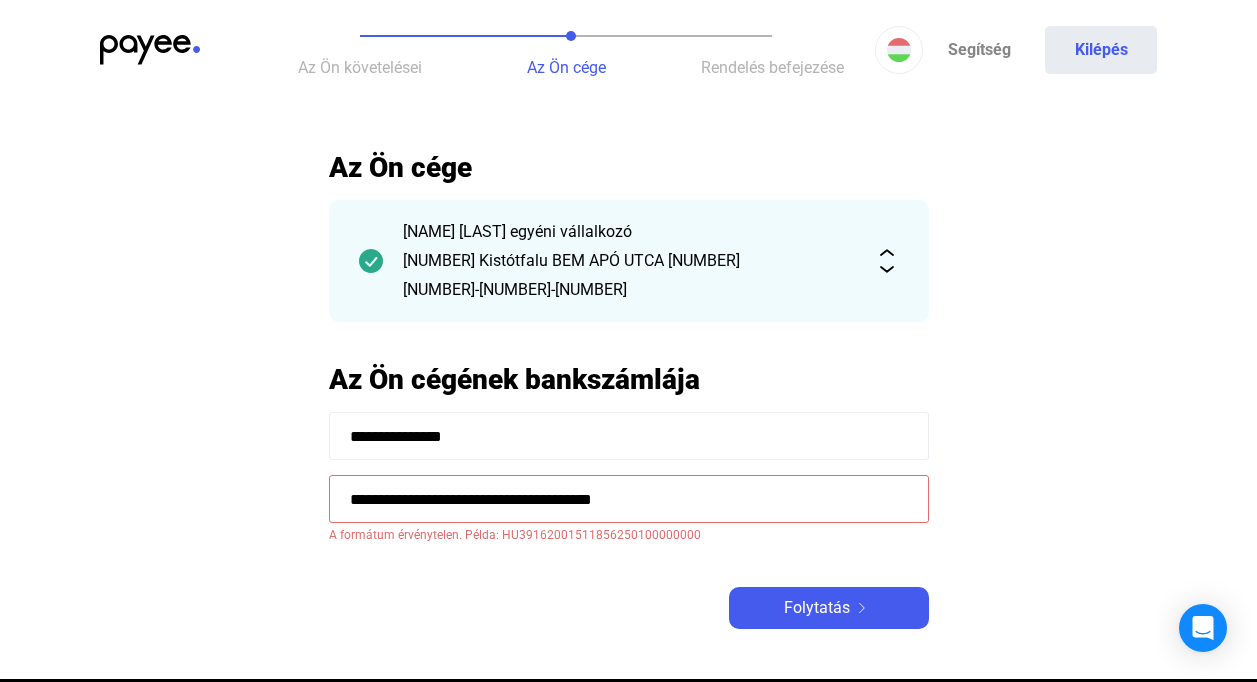 type on "**********" 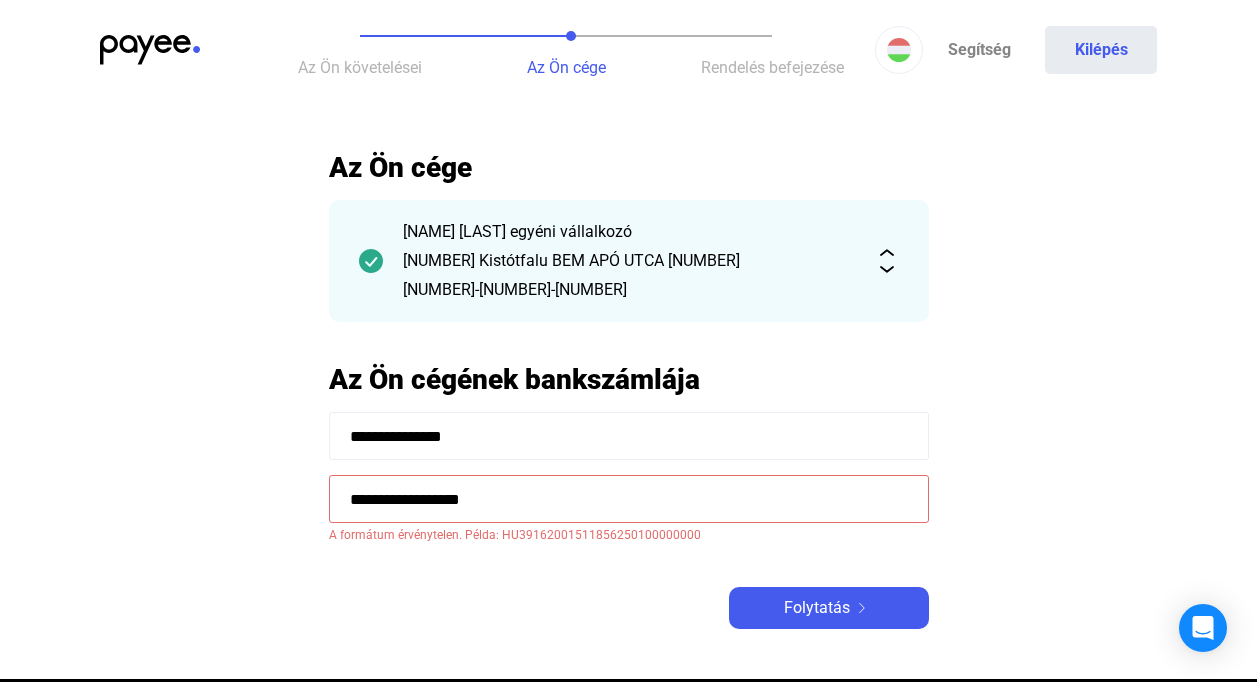 click on "**********" 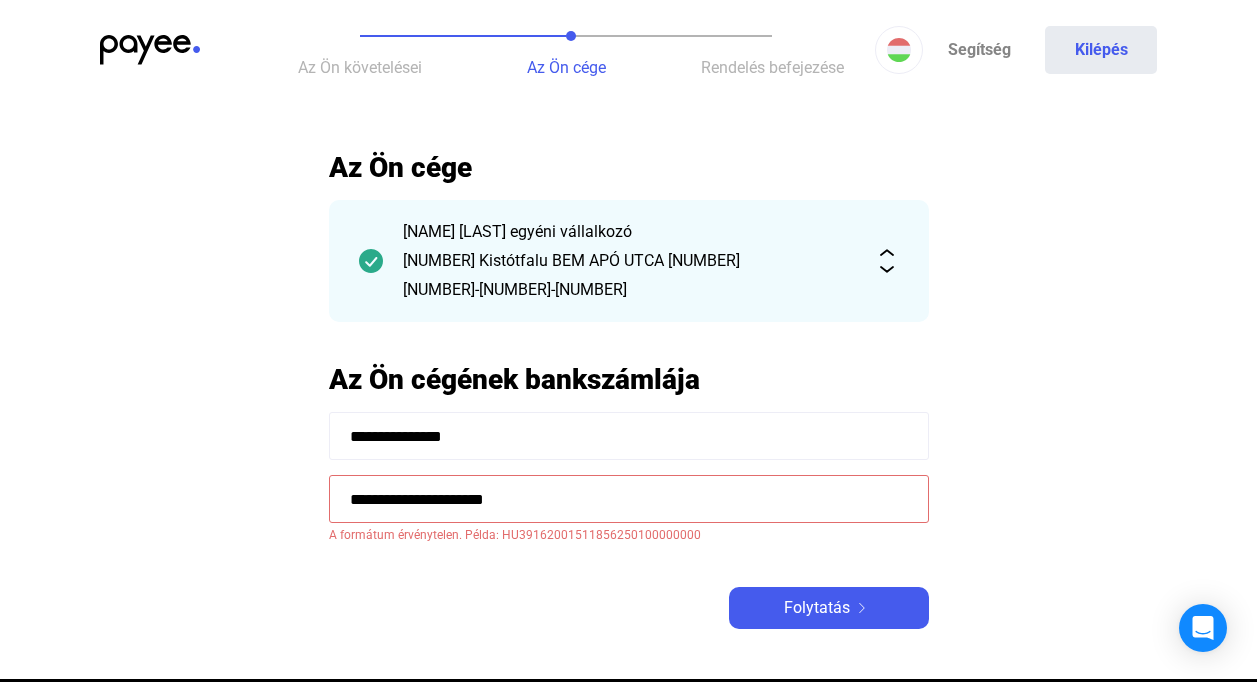 click on "**********" 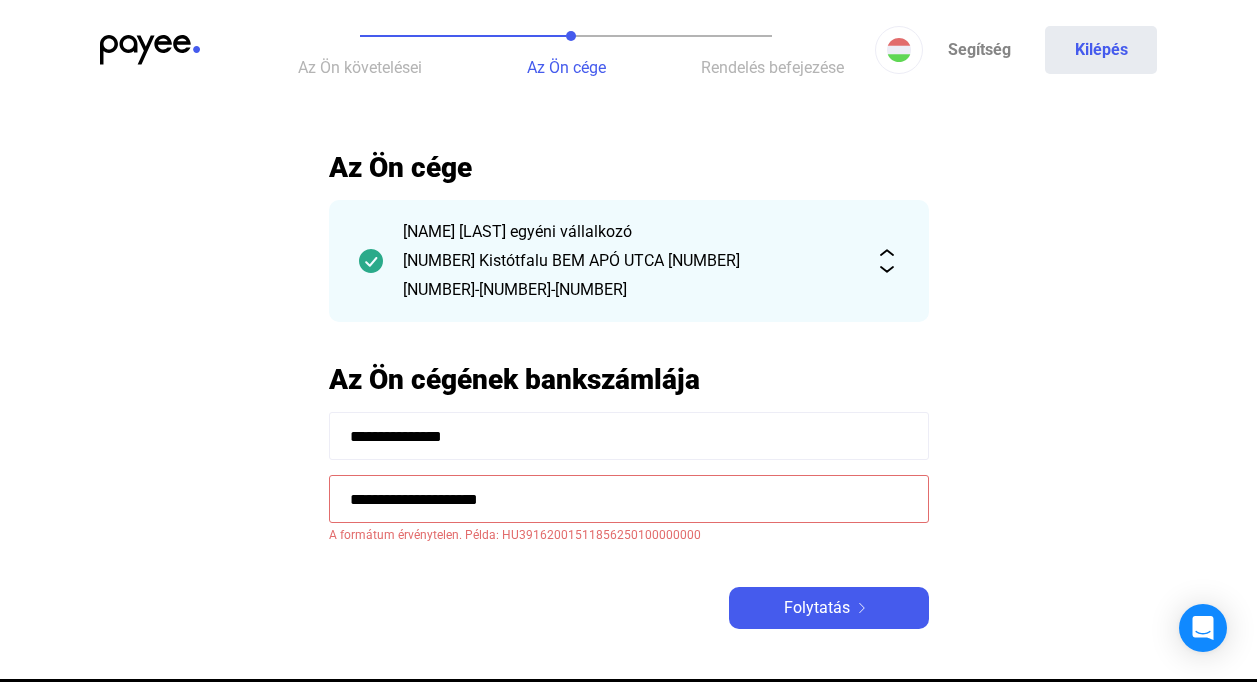 click on "**********" 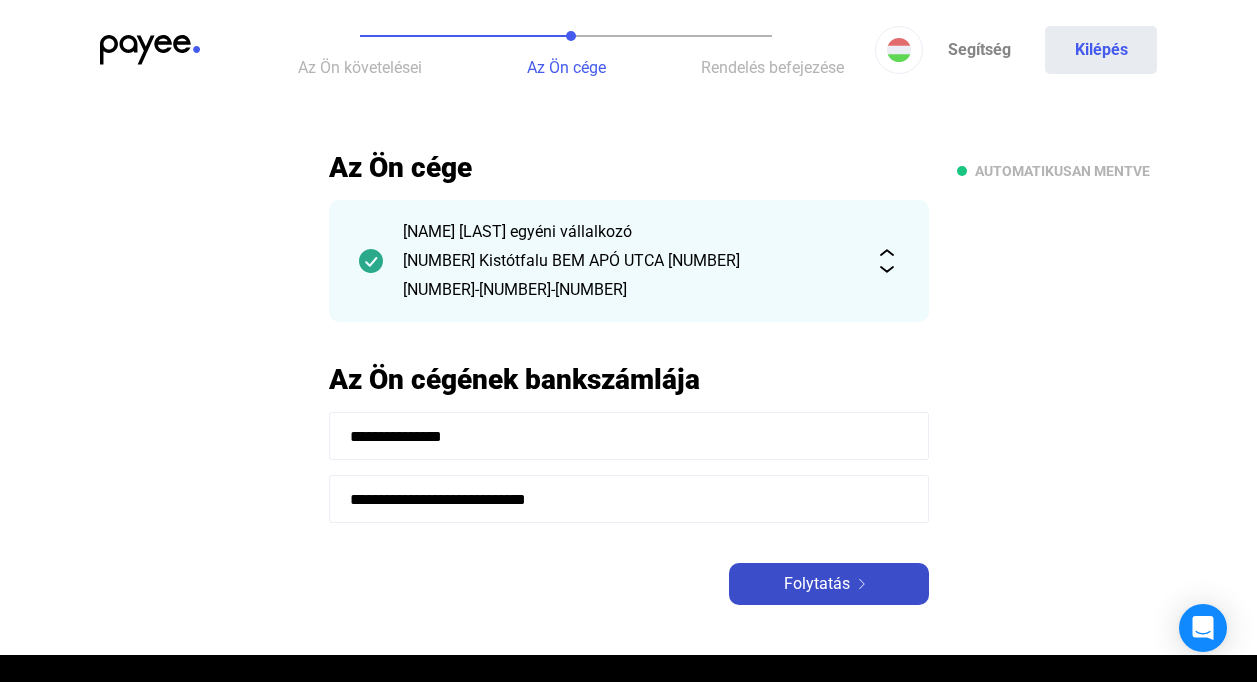 type on "**********" 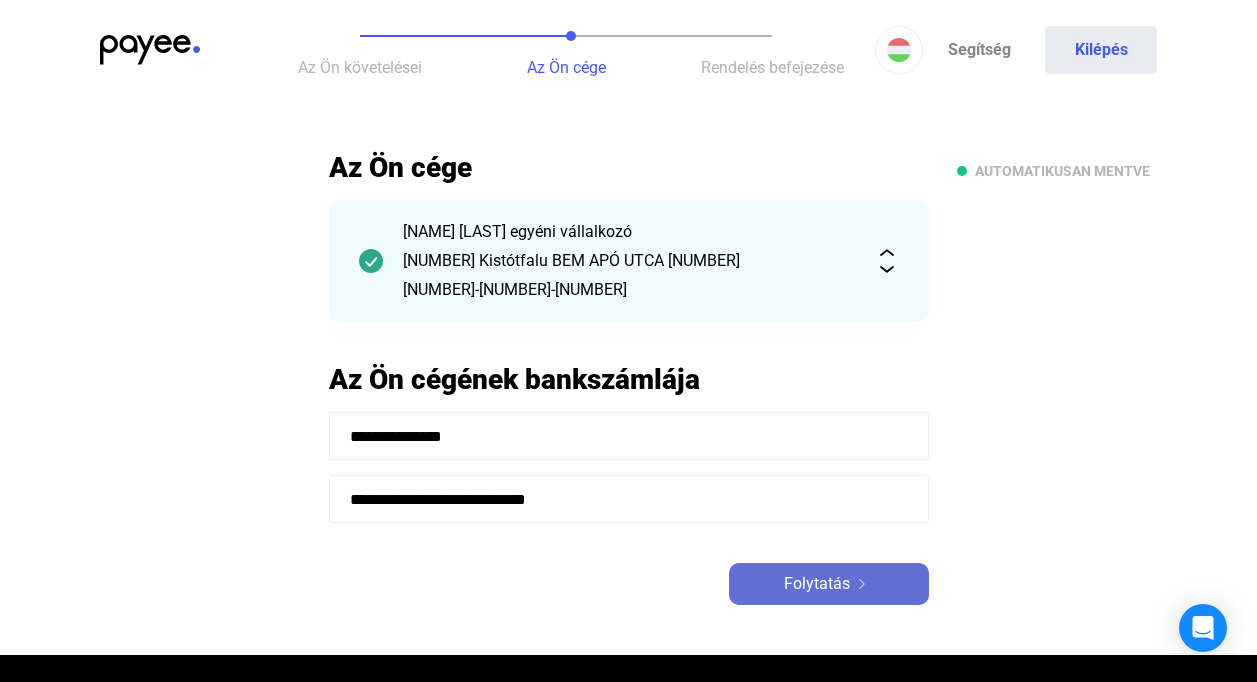 click on "Folytatás" 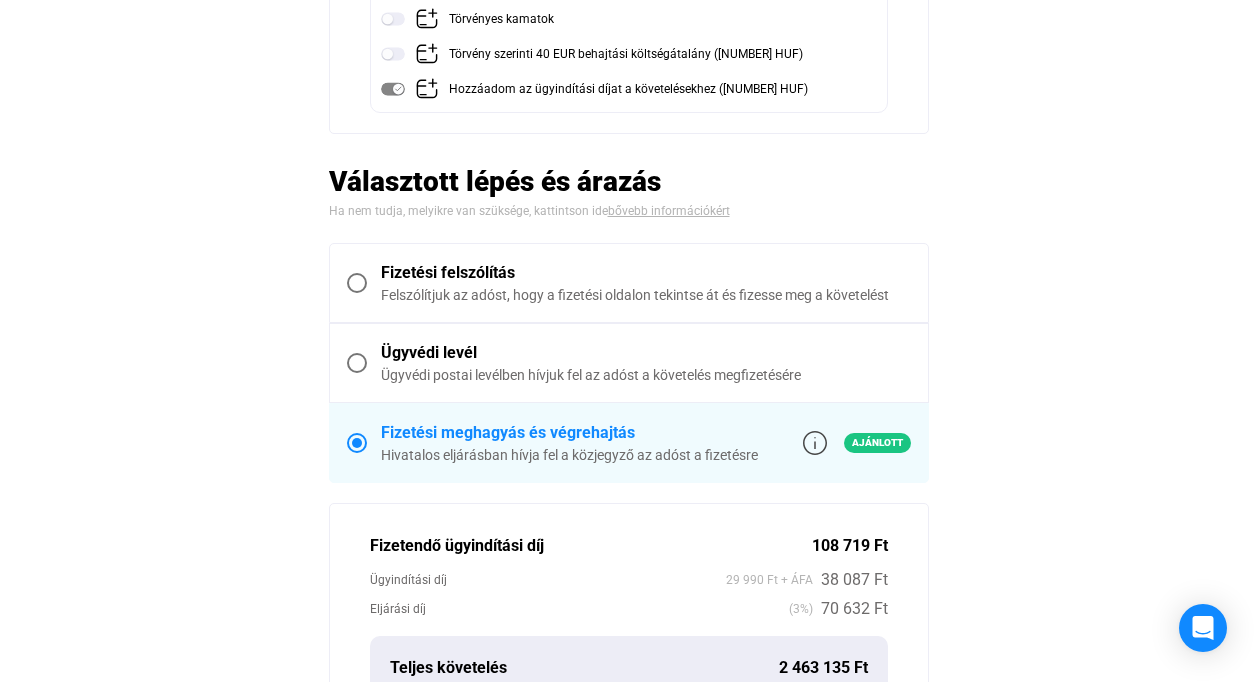 scroll, scrollTop: 410, scrollLeft: 0, axis: vertical 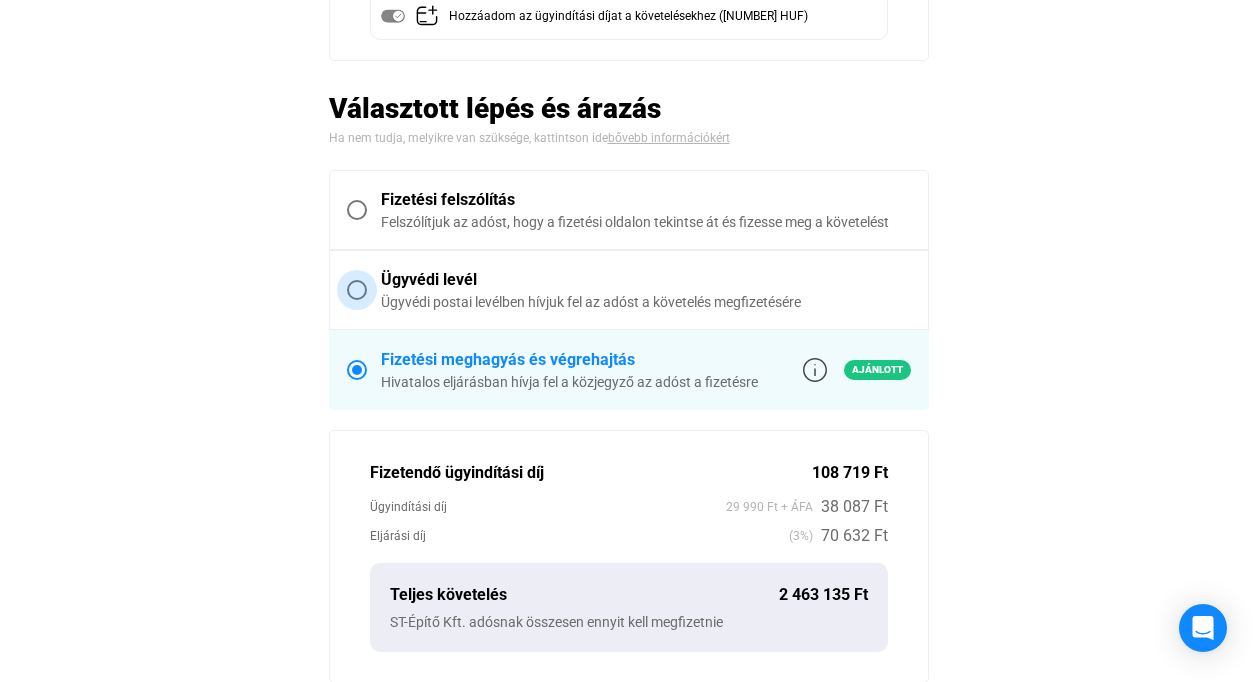 click at bounding box center [357, 290] 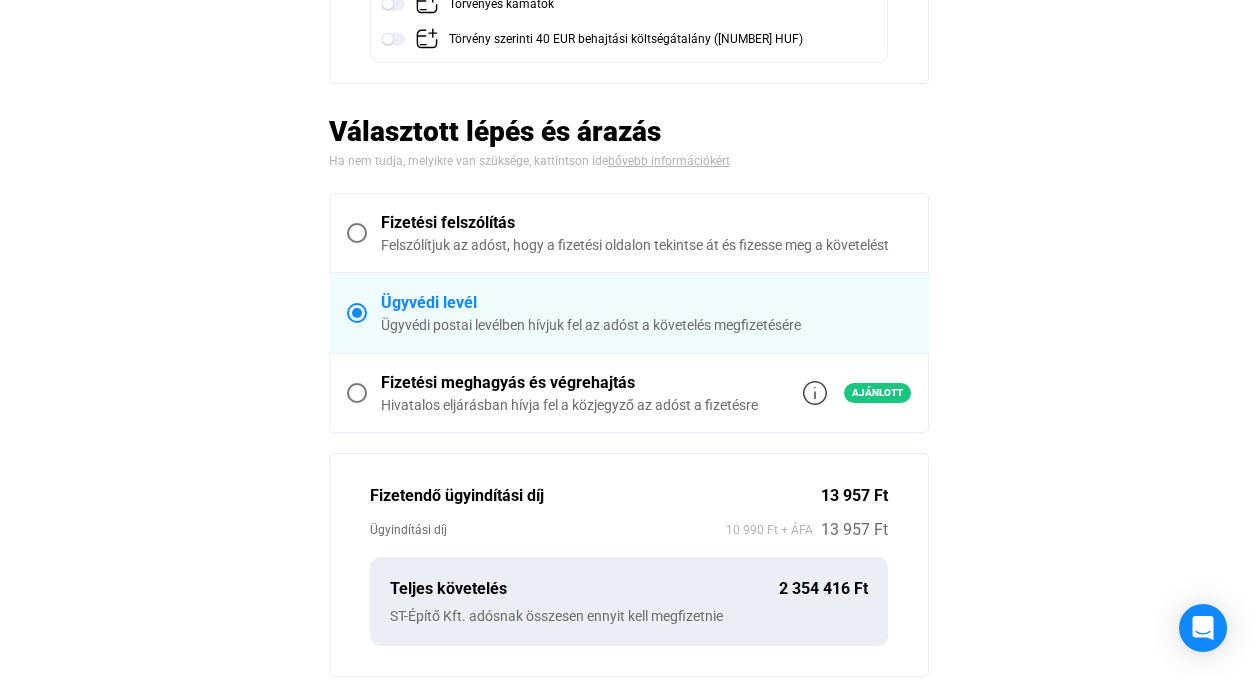 scroll, scrollTop: 415, scrollLeft: 0, axis: vertical 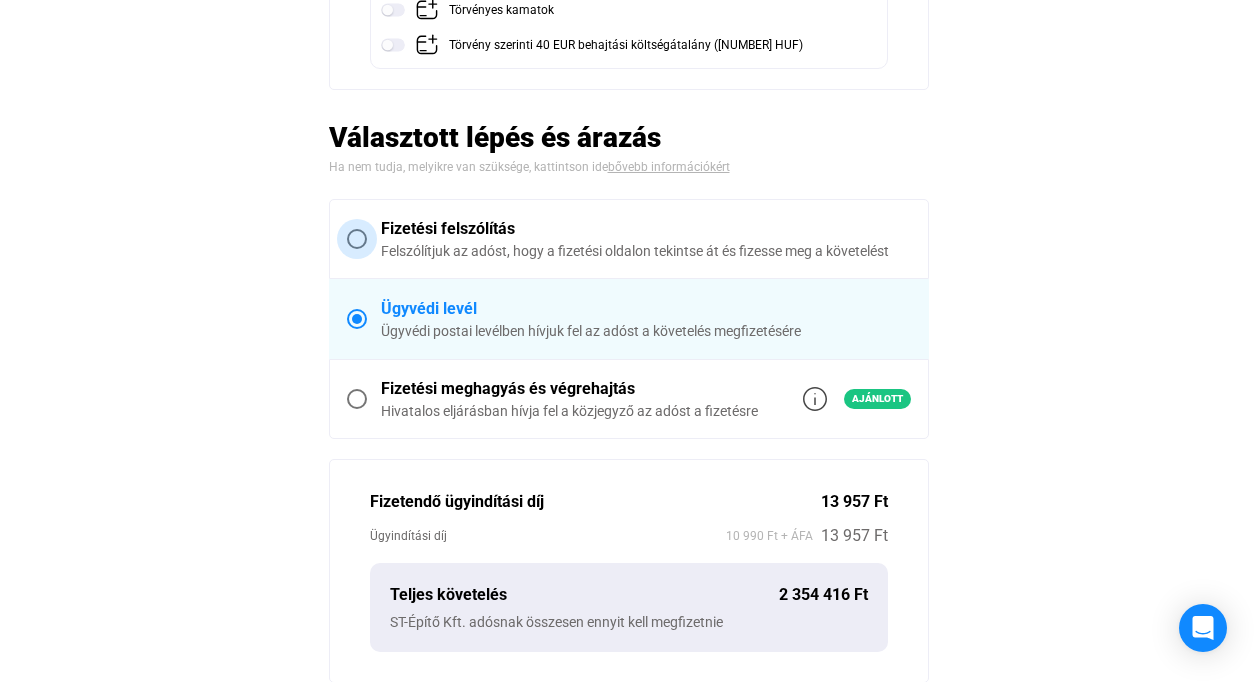 click at bounding box center (357, 239) 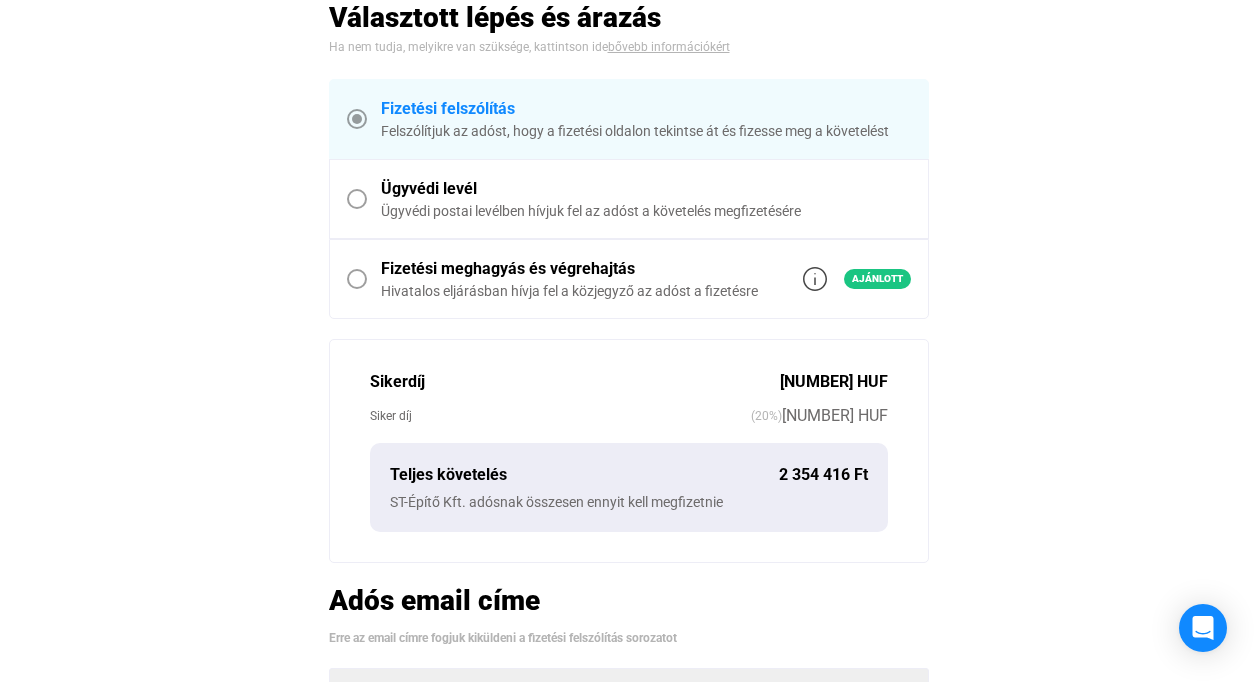 scroll, scrollTop: 448, scrollLeft: 0, axis: vertical 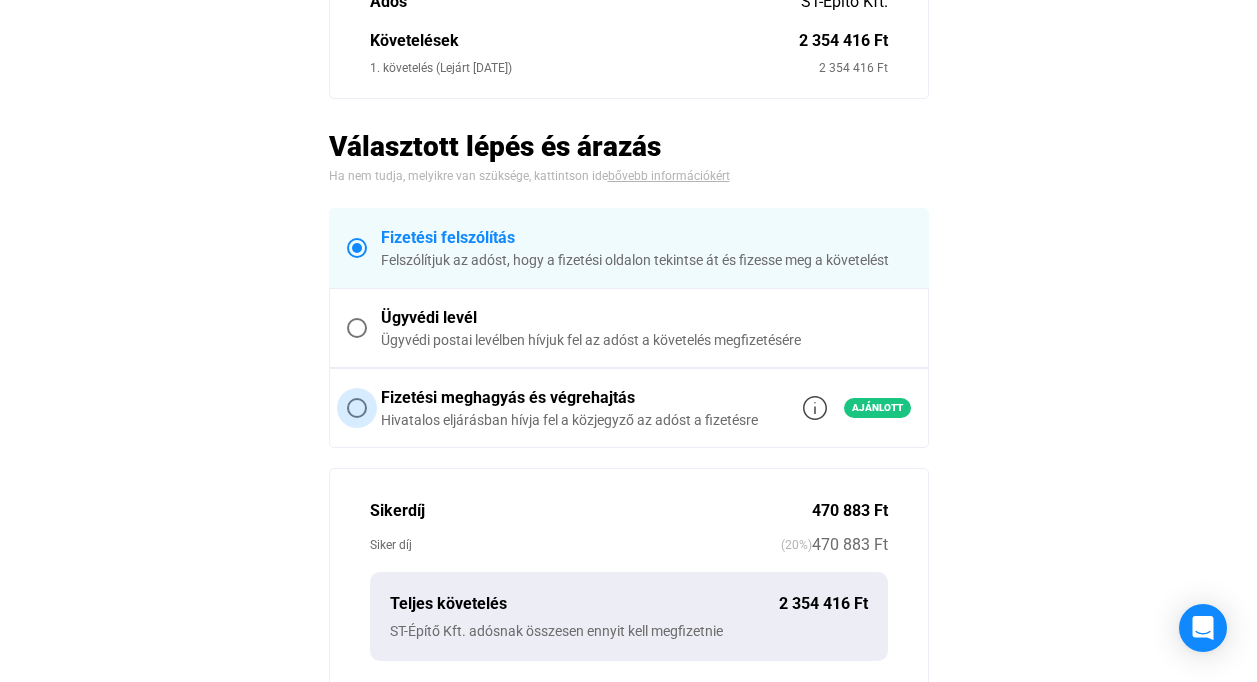 click on "Fizetési meghagyás és végrehajtás   Hivatalos eljárásban hívja fel a közjegyző az adóst a fizetésre   Ajánlott" at bounding box center (639, 408) 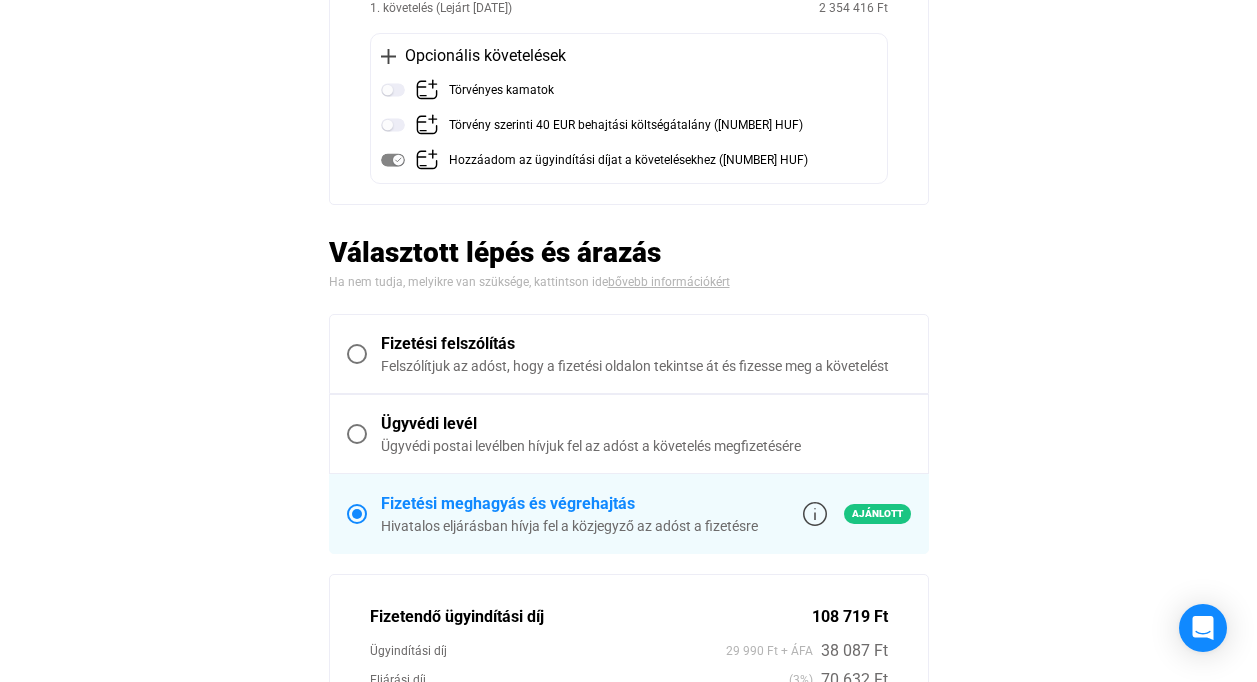 scroll, scrollTop: 332, scrollLeft: 0, axis: vertical 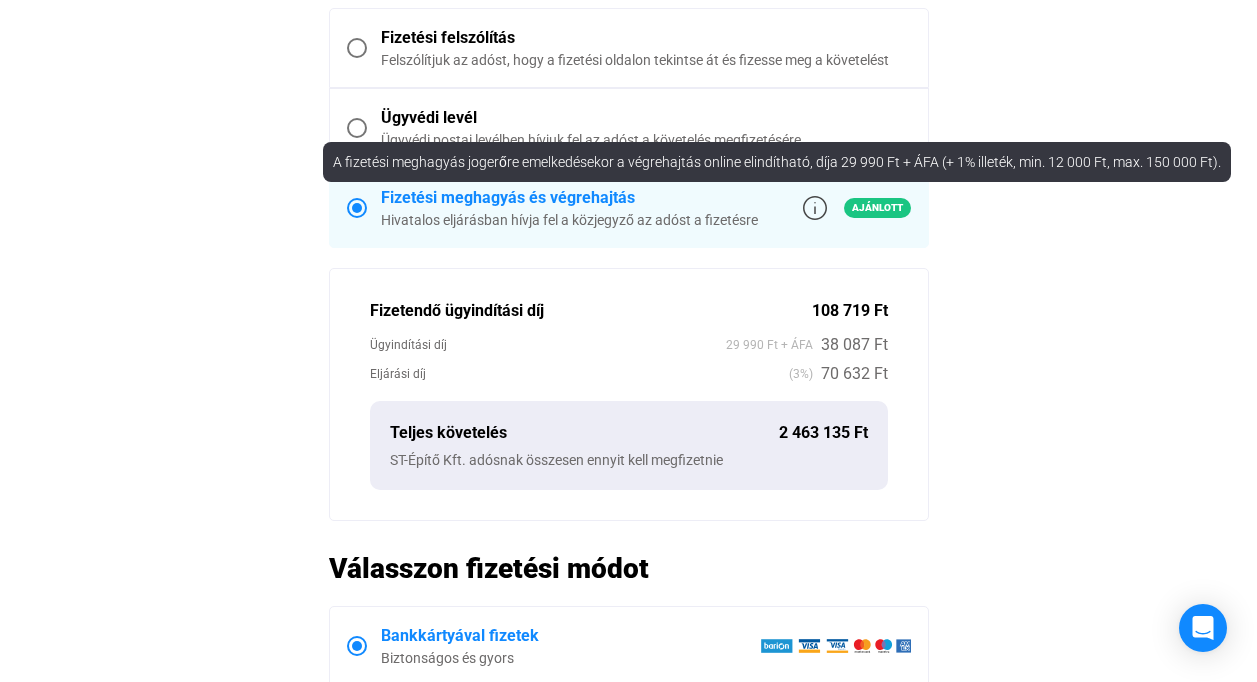 click at bounding box center (815, 208) 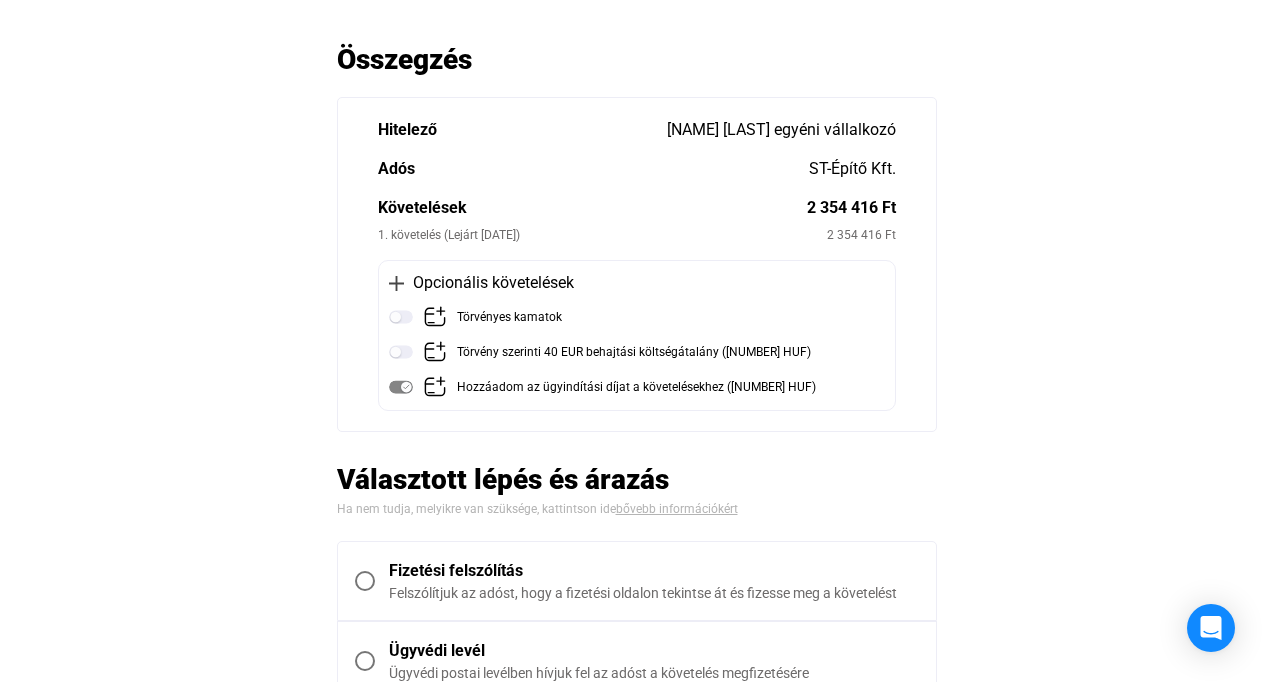 scroll, scrollTop: 0, scrollLeft: 0, axis: both 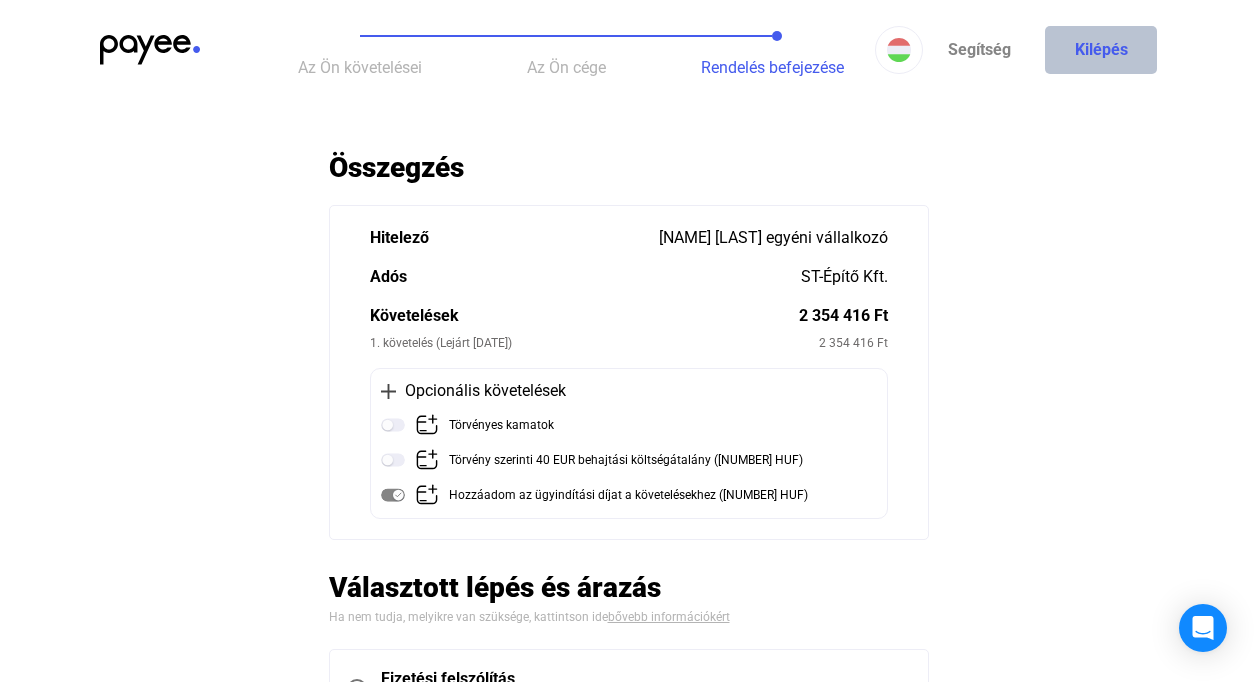 click on "Kilépés" 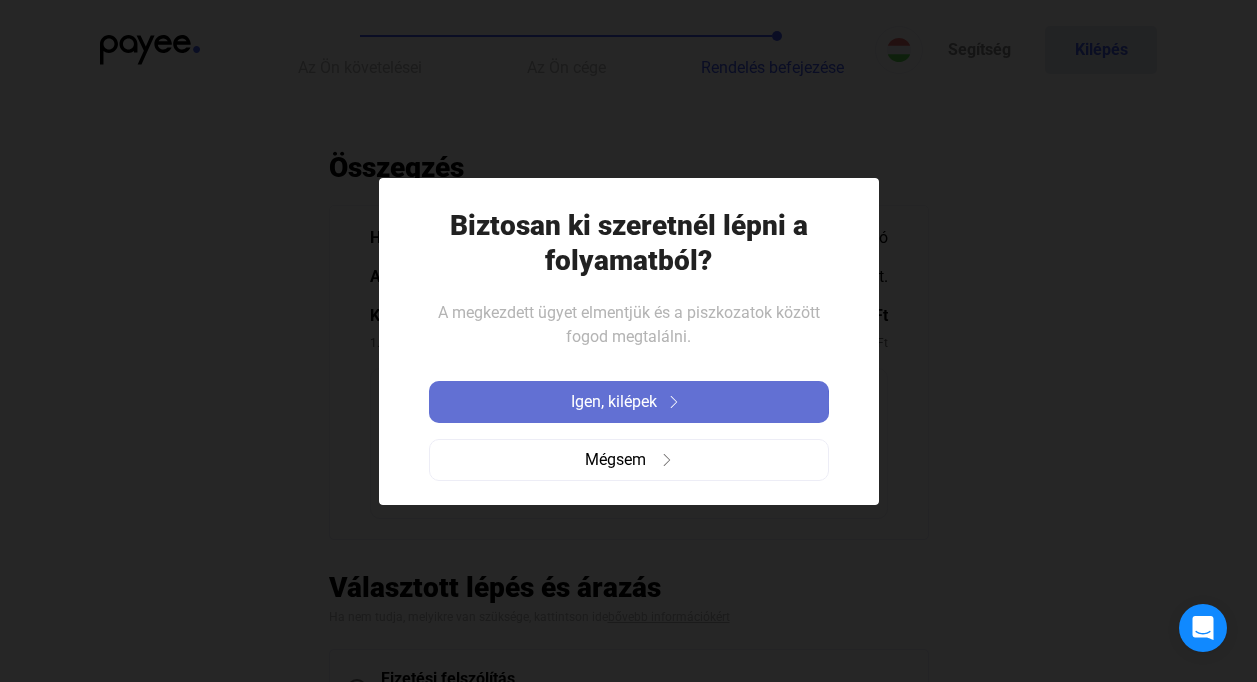 click on "Igen, kilépek" at bounding box center [614, 402] 